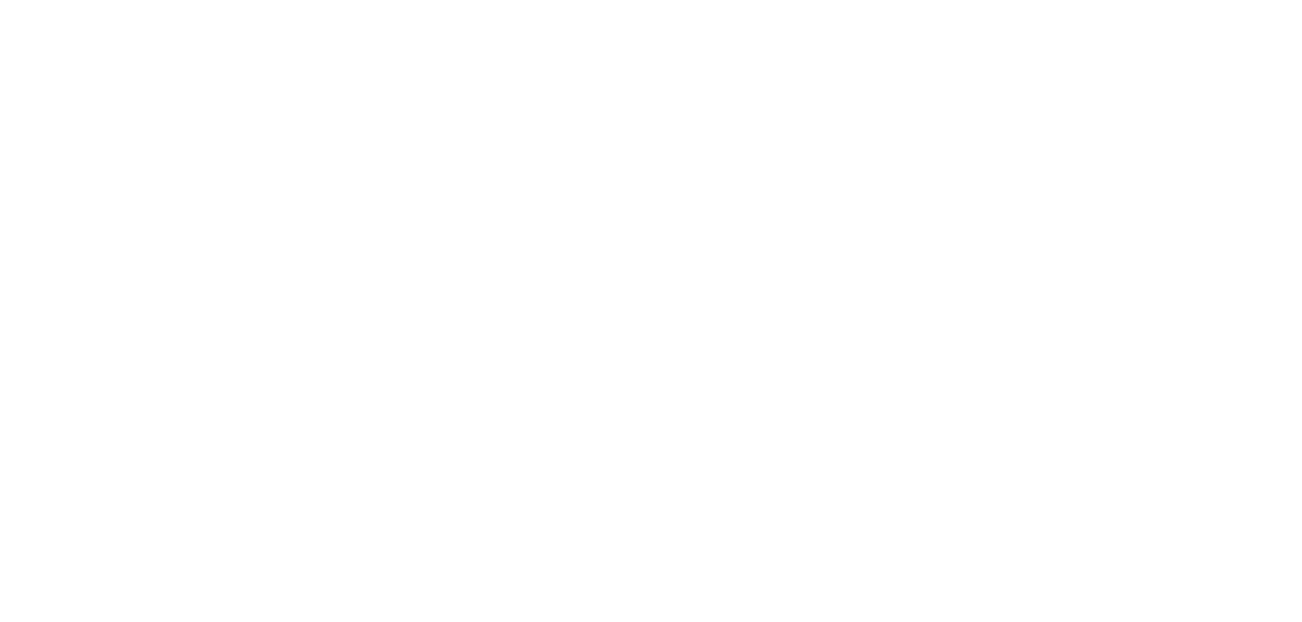 scroll, scrollTop: 0, scrollLeft: 0, axis: both 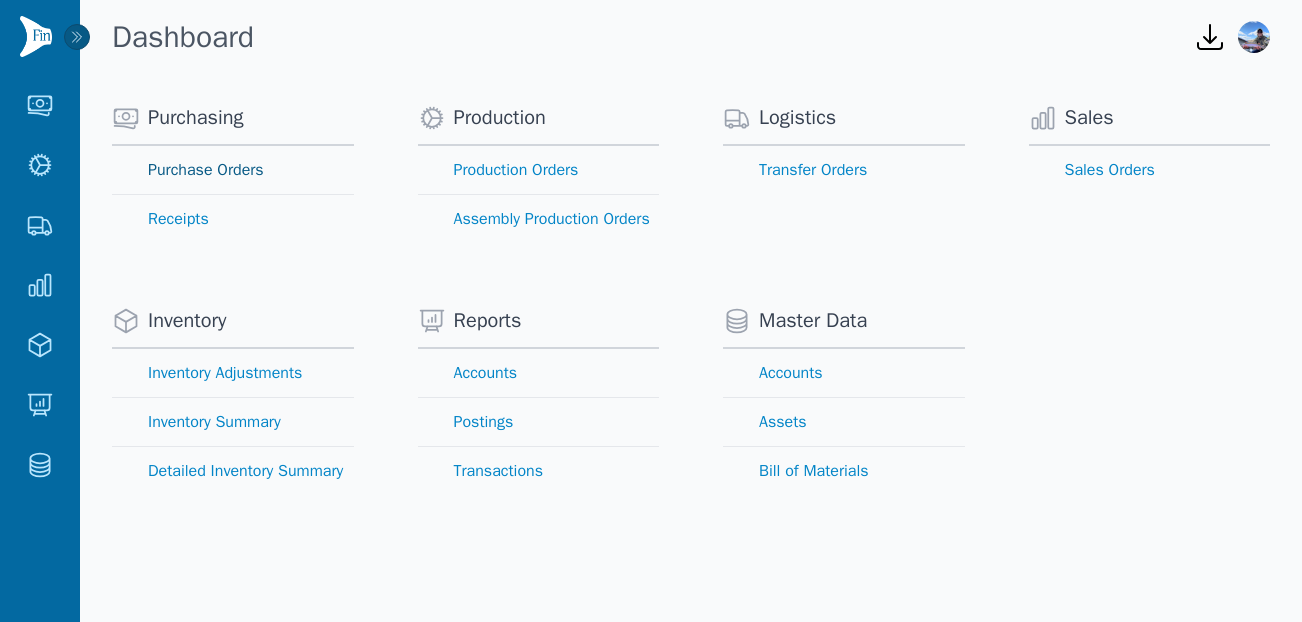 click on "Purchase Orders" at bounding box center (233, 170) 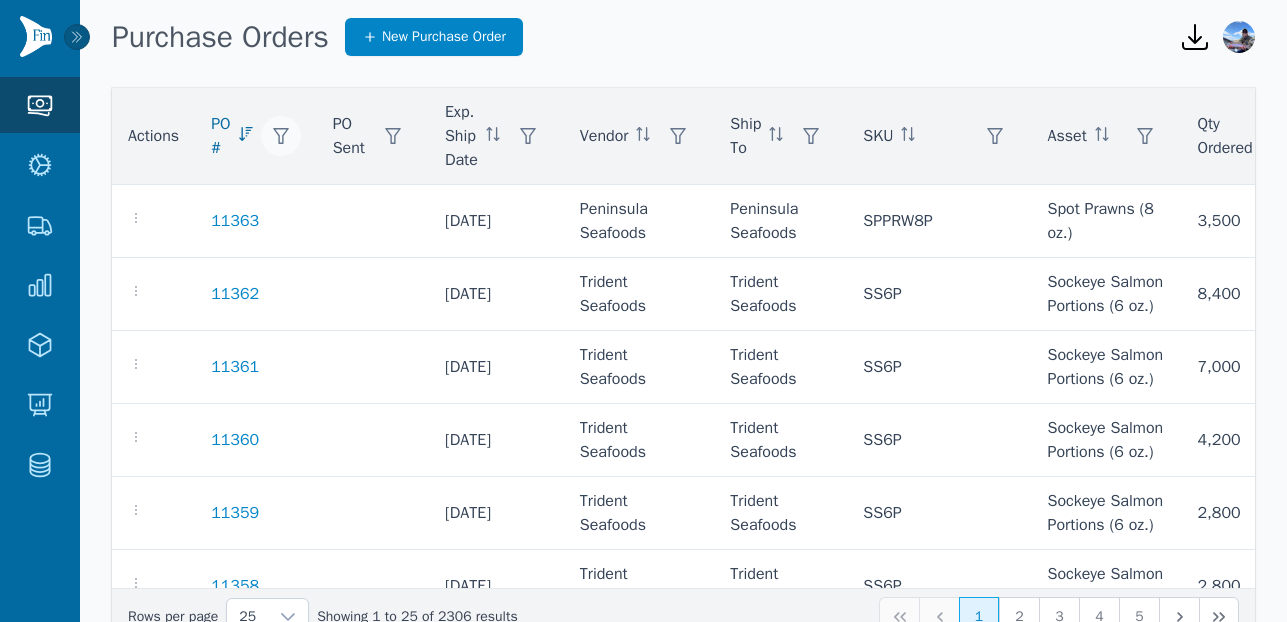 click 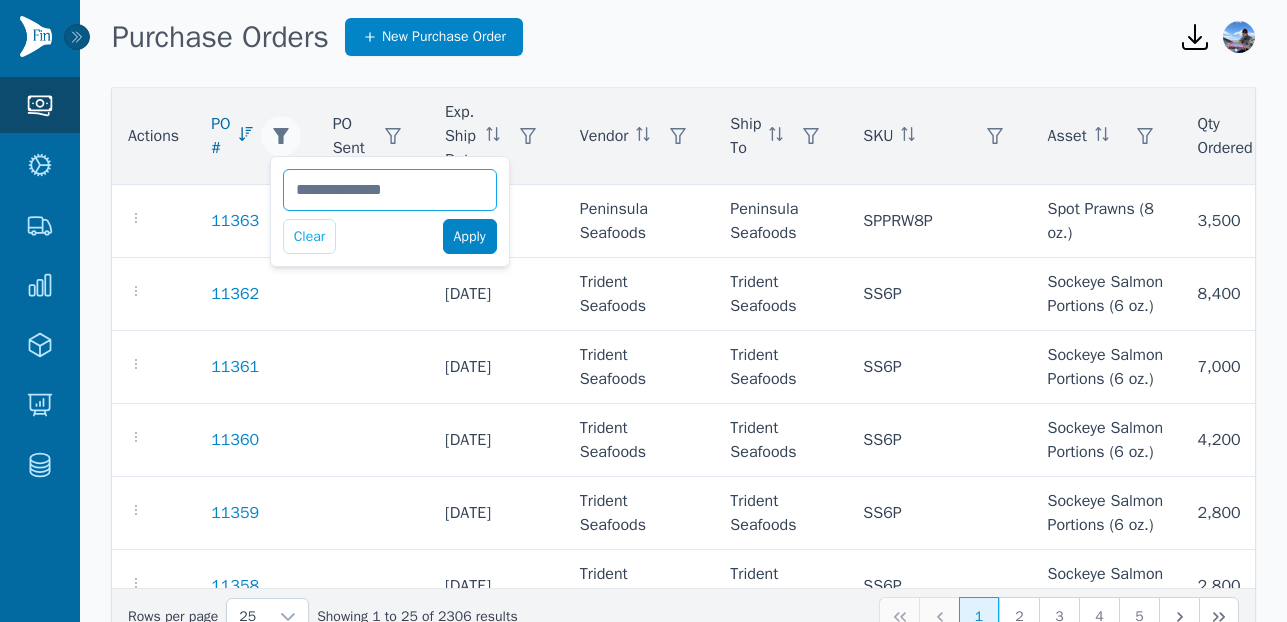 type on "*****" 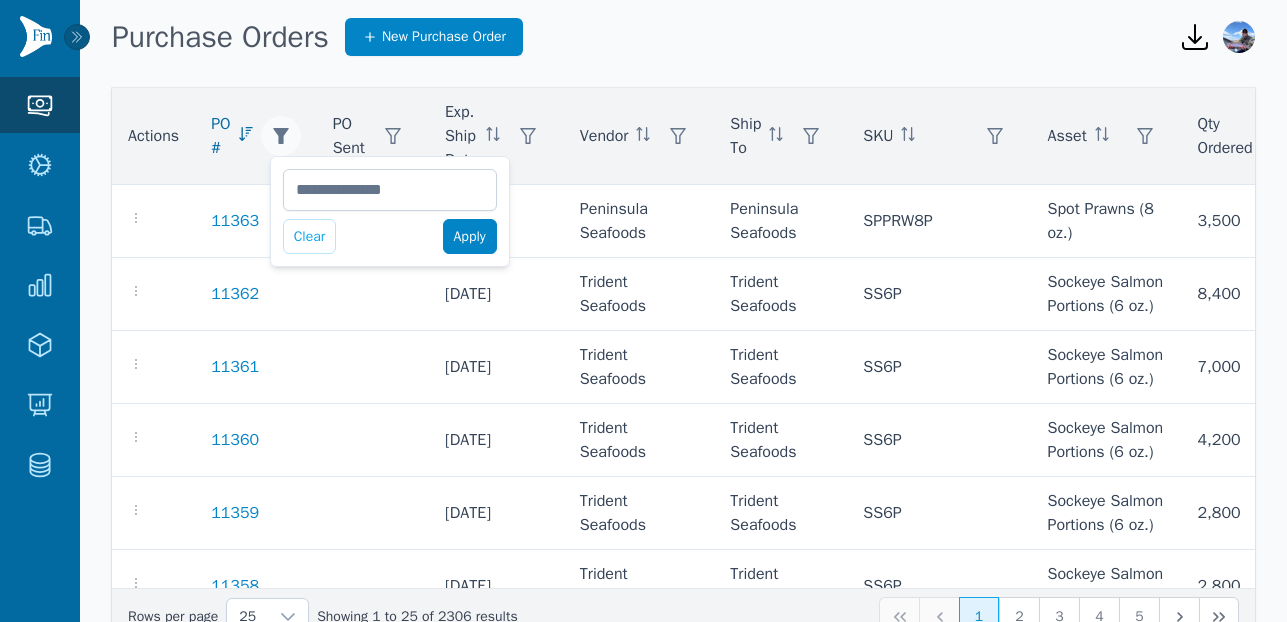 click on "Apply" 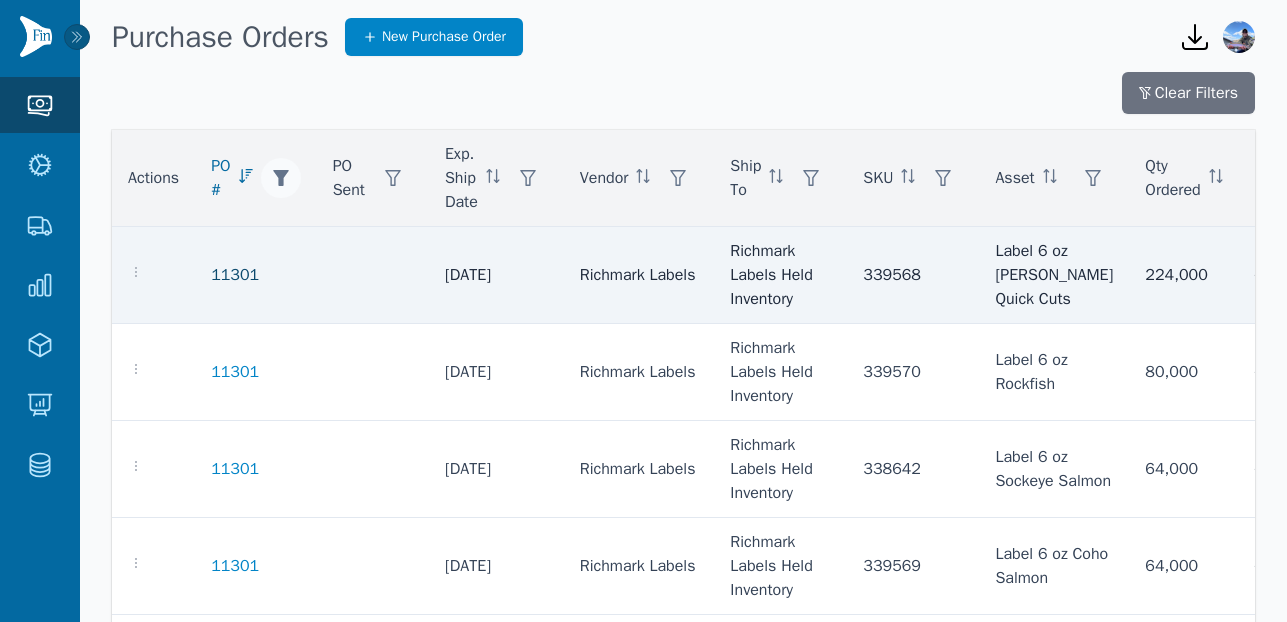 click on "11301" 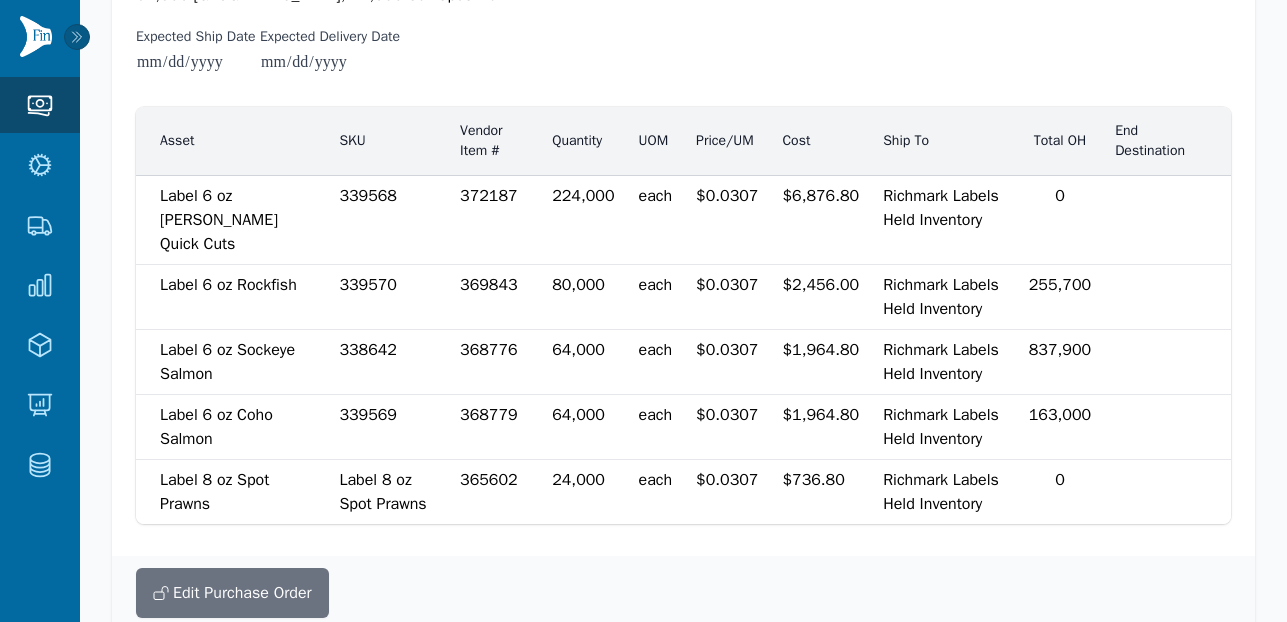 scroll, scrollTop: 415, scrollLeft: 0, axis: vertical 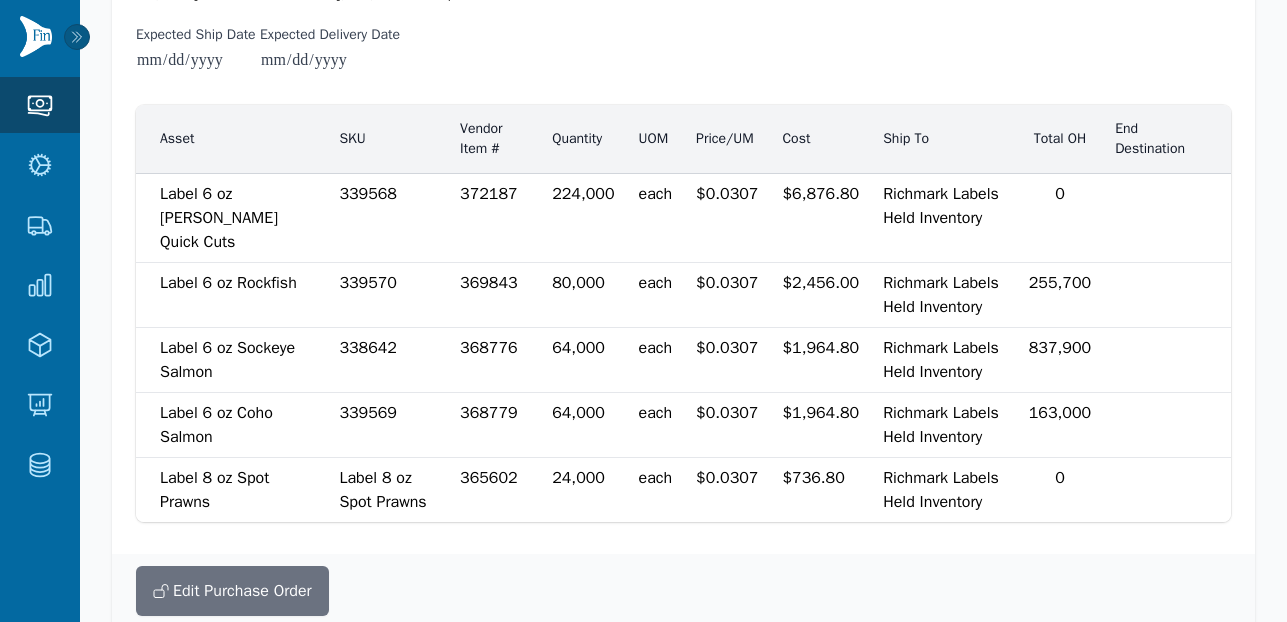 click on "Label 6 oz [PERSON_NAME] Quick Cuts" at bounding box center [219, 218] 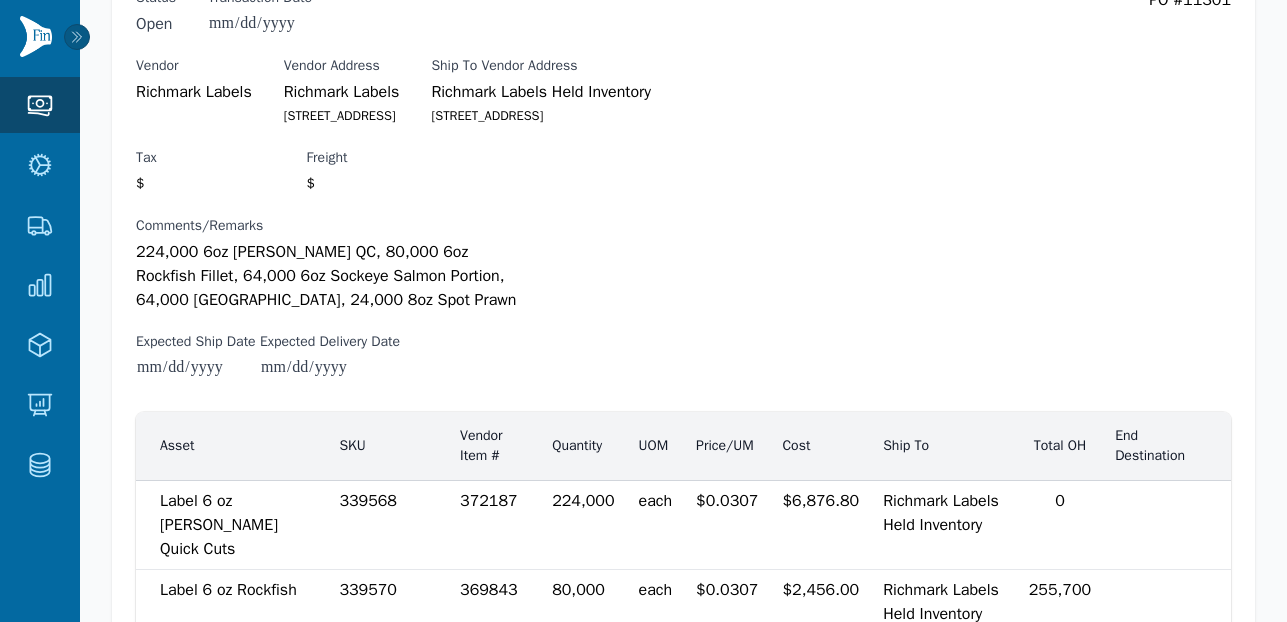 scroll, scrollTop: 0, scrollLeft: 0, axis: both 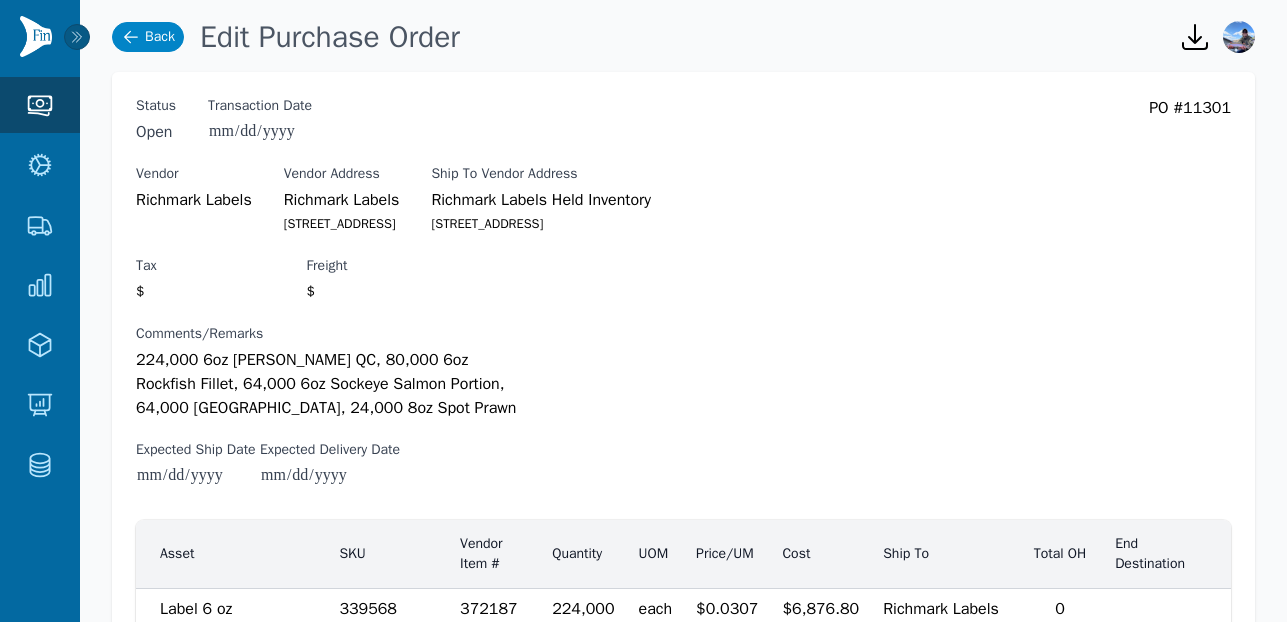 click on "Back" 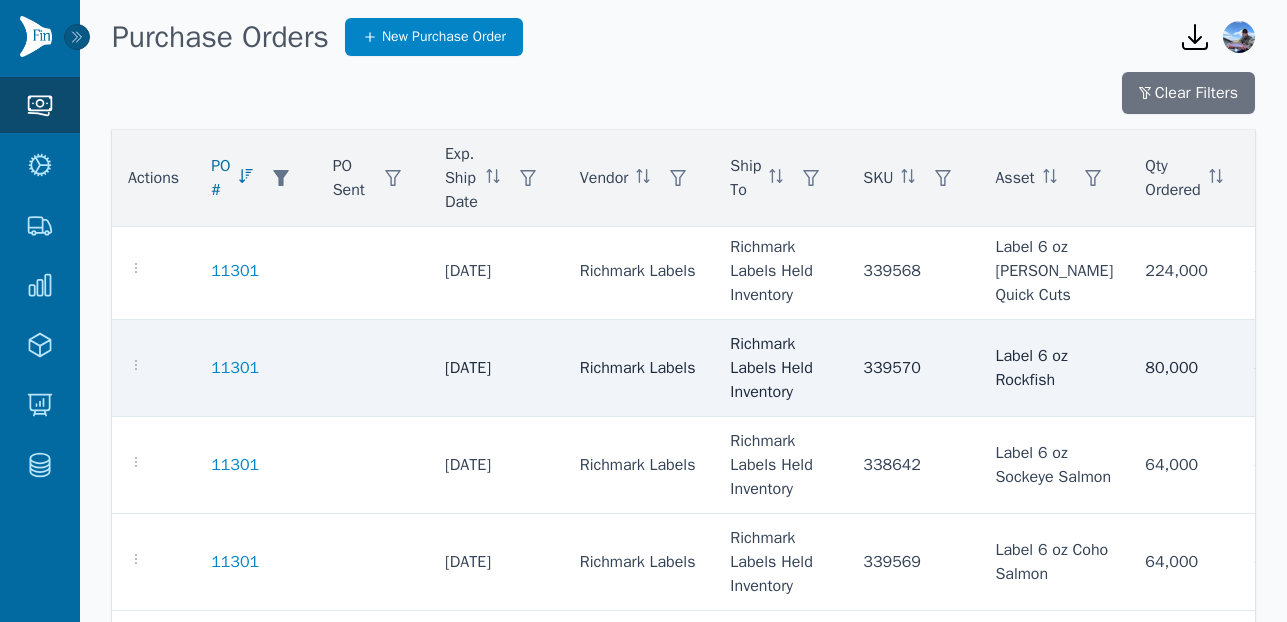 scroll, scrollTop: 0, scrollLeft: 0, axis: both 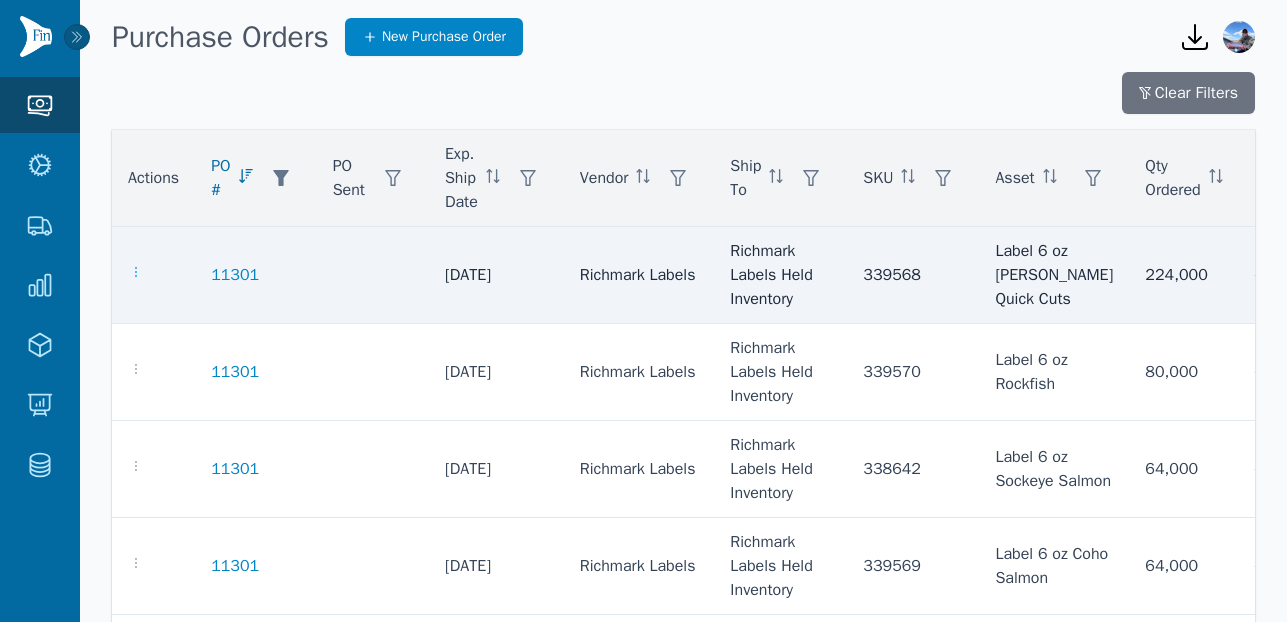 click 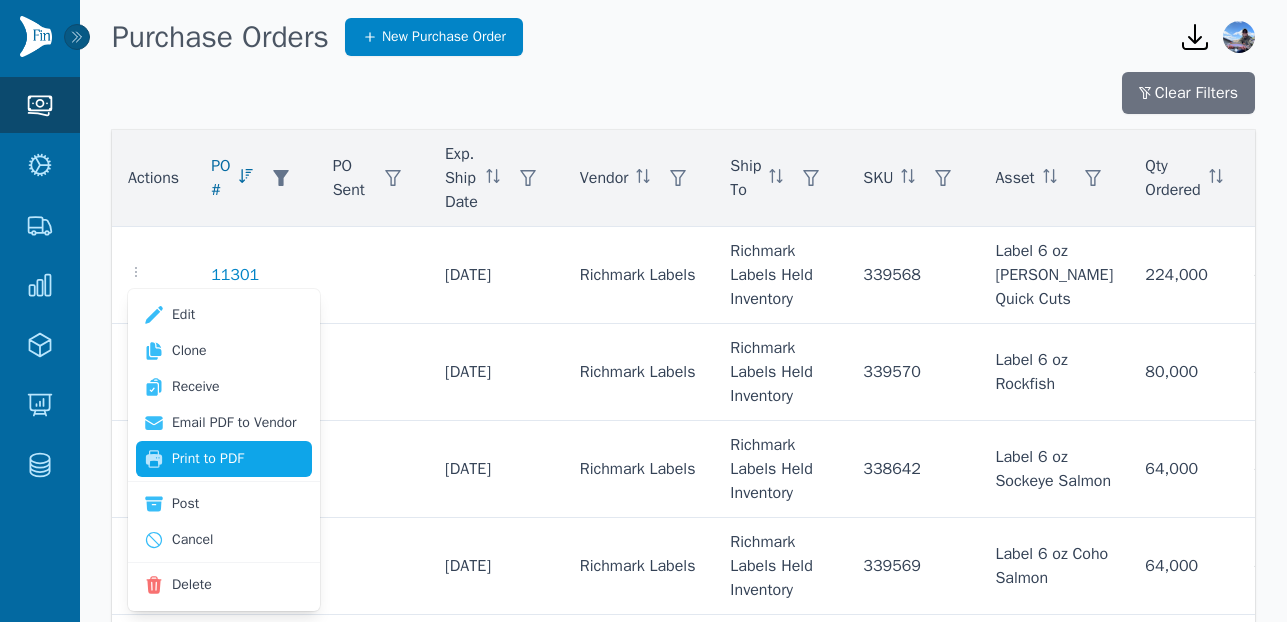 click on "Print to PDF" at bounding box center [224, 459] 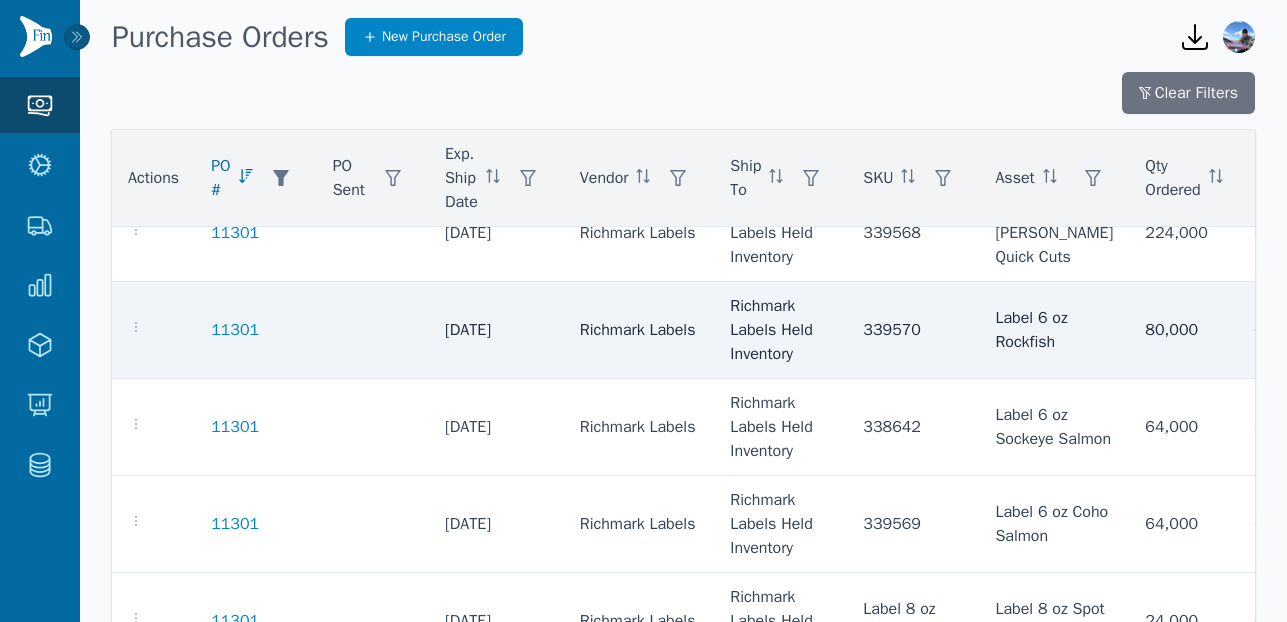scroll, scrollTop: 0, scrollLeft: 0, axis: both 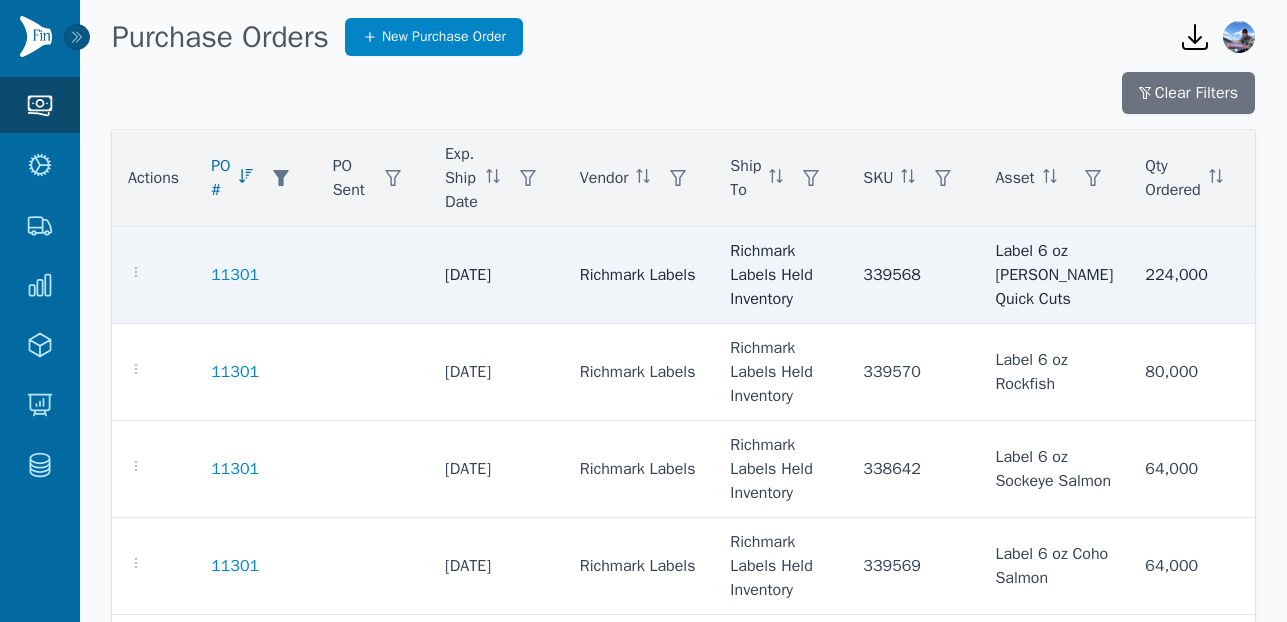 click on "Label 6 oz [PERSON_NAME] Quick Cuts" 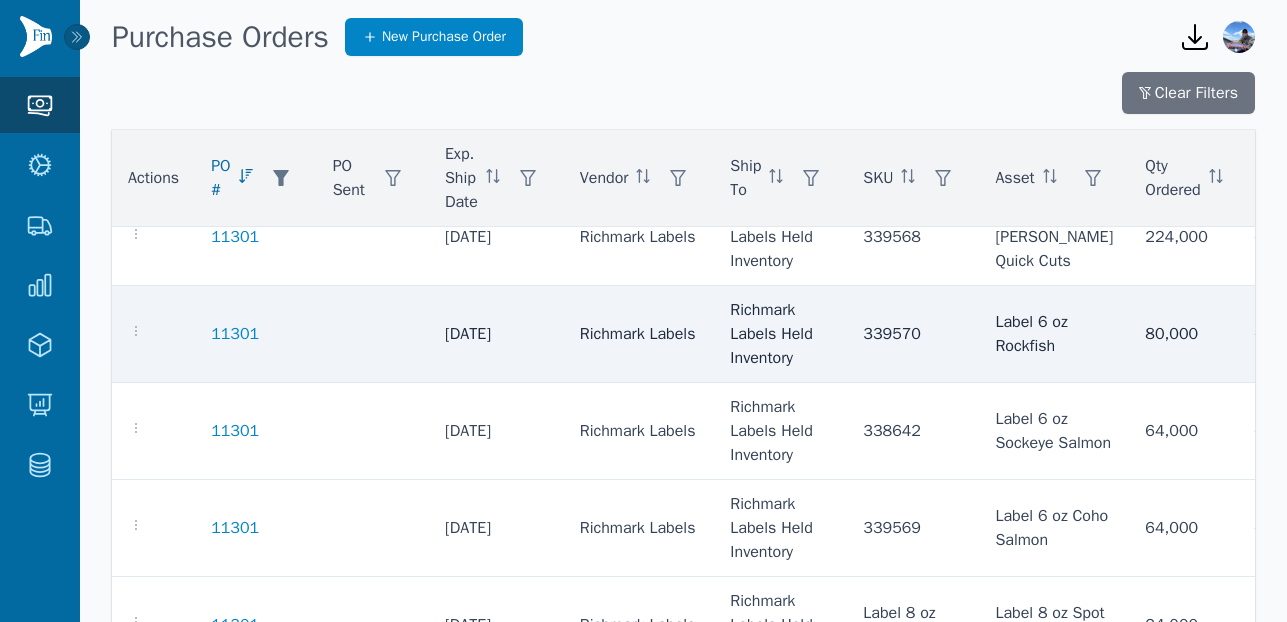 scroll, scrollTop: 97, scrollLeft: 0, axis: vertical 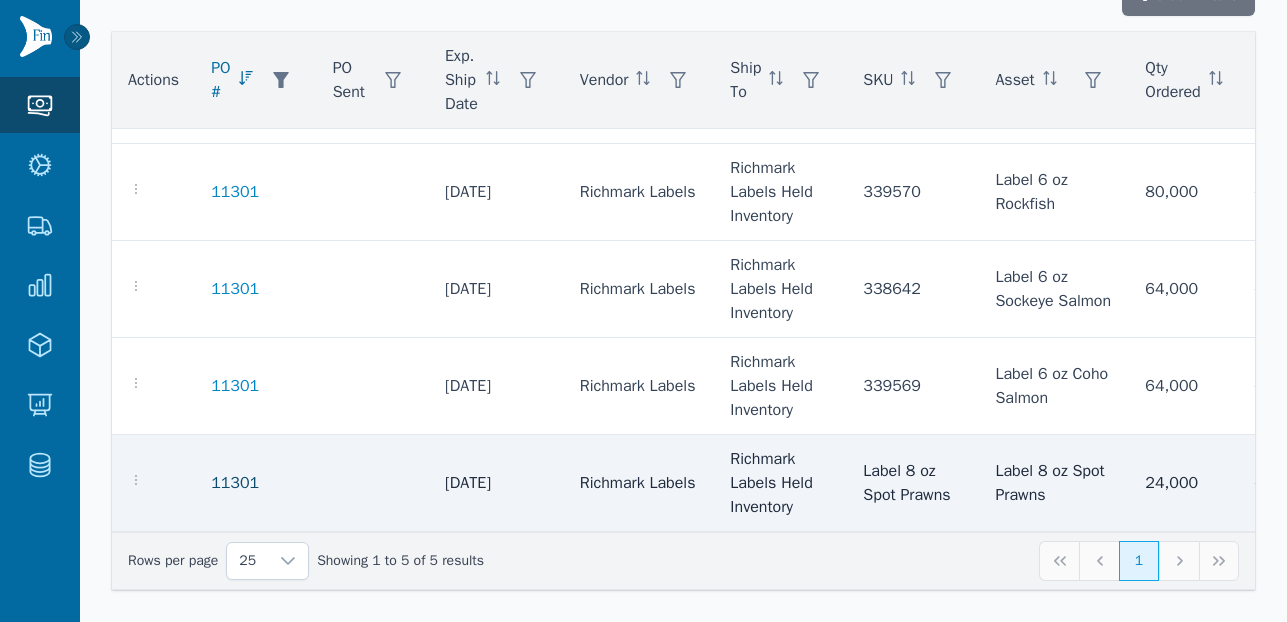 click on "11301" 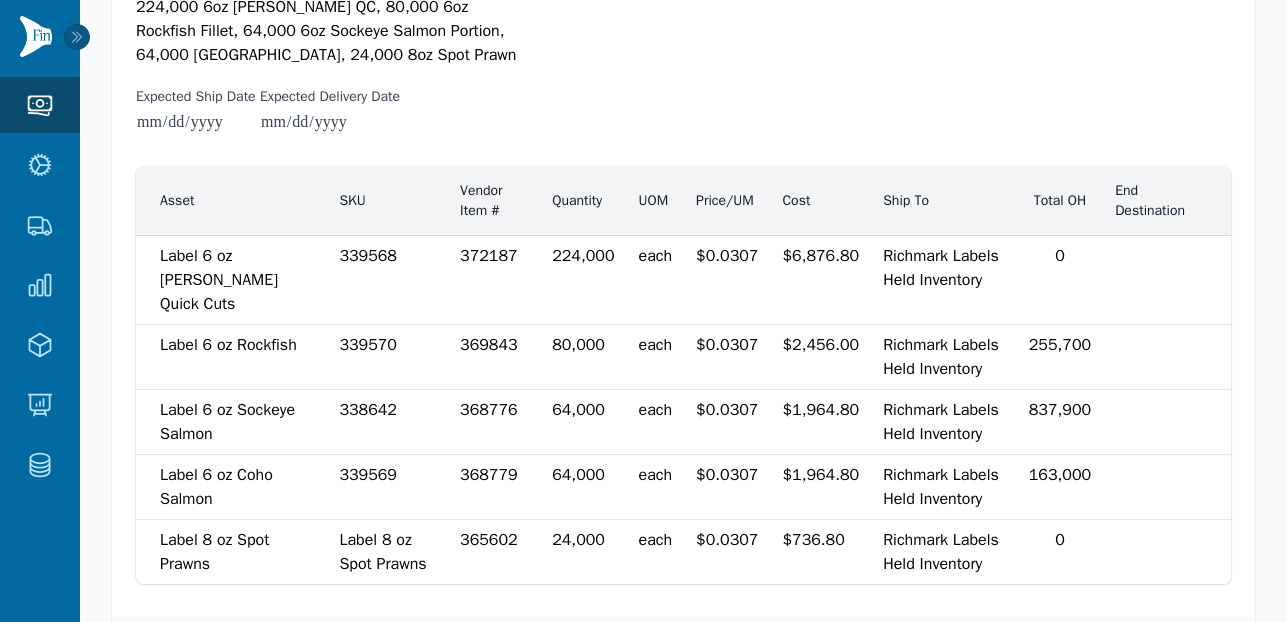 scroll, scrollTop: 0, scrollLeft: 0, axis: both 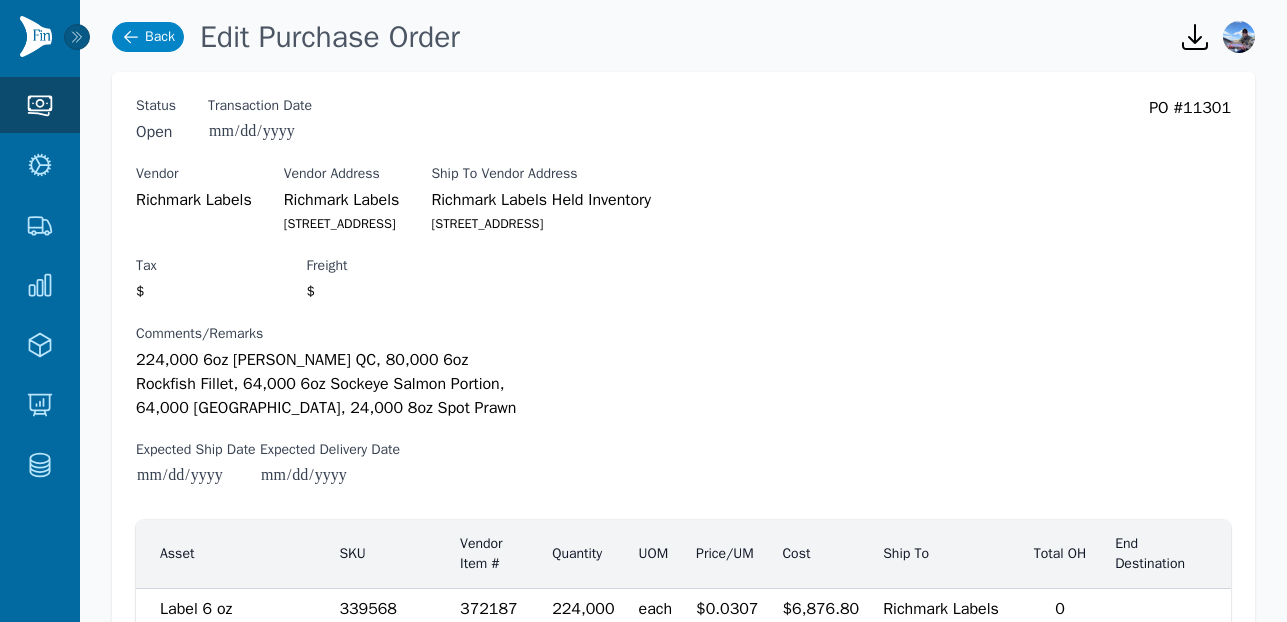 click 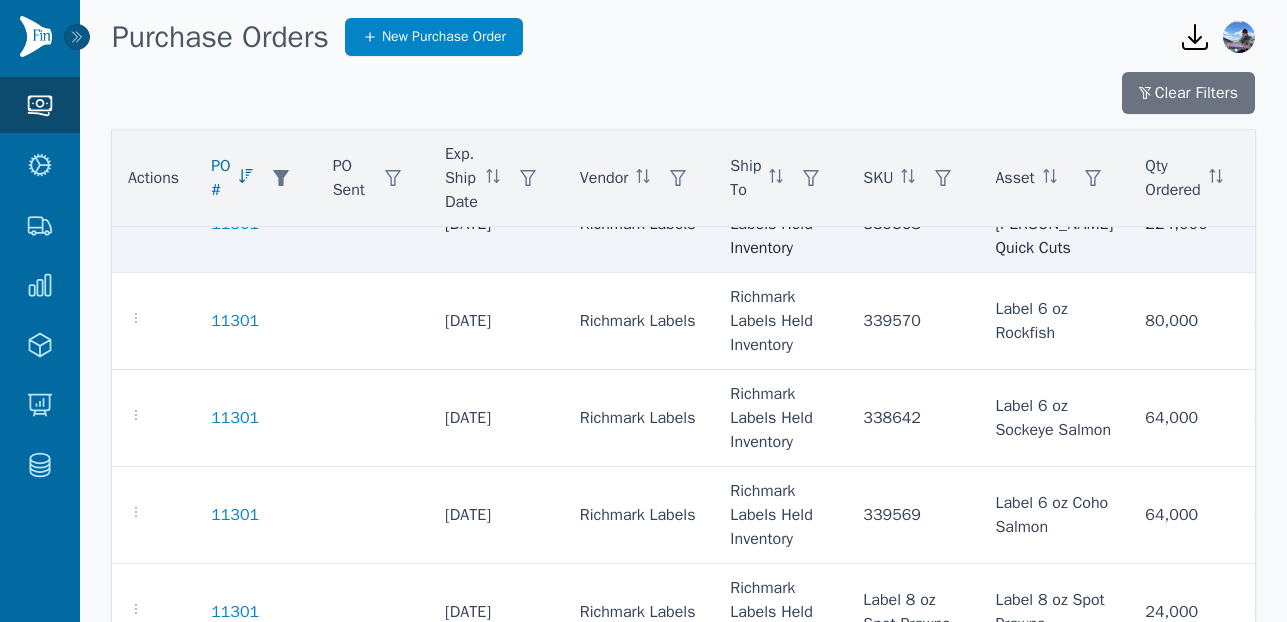 scroll, scrollTop: 0, scrollLeft: 0, axis: both 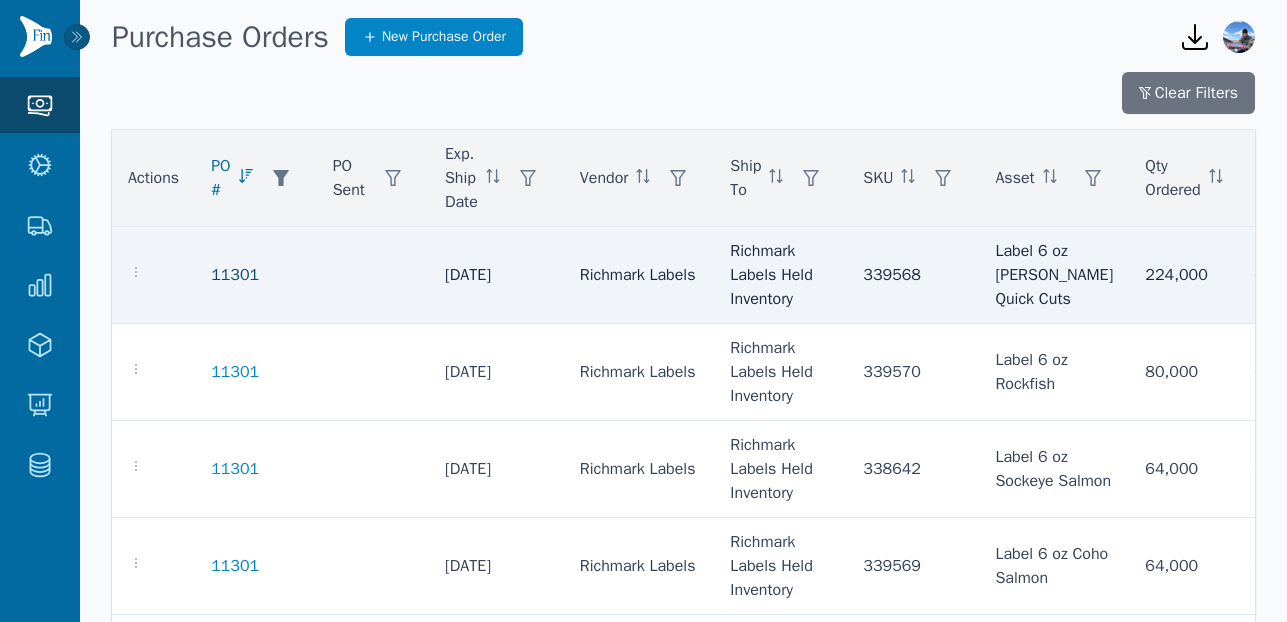 click on "11301" 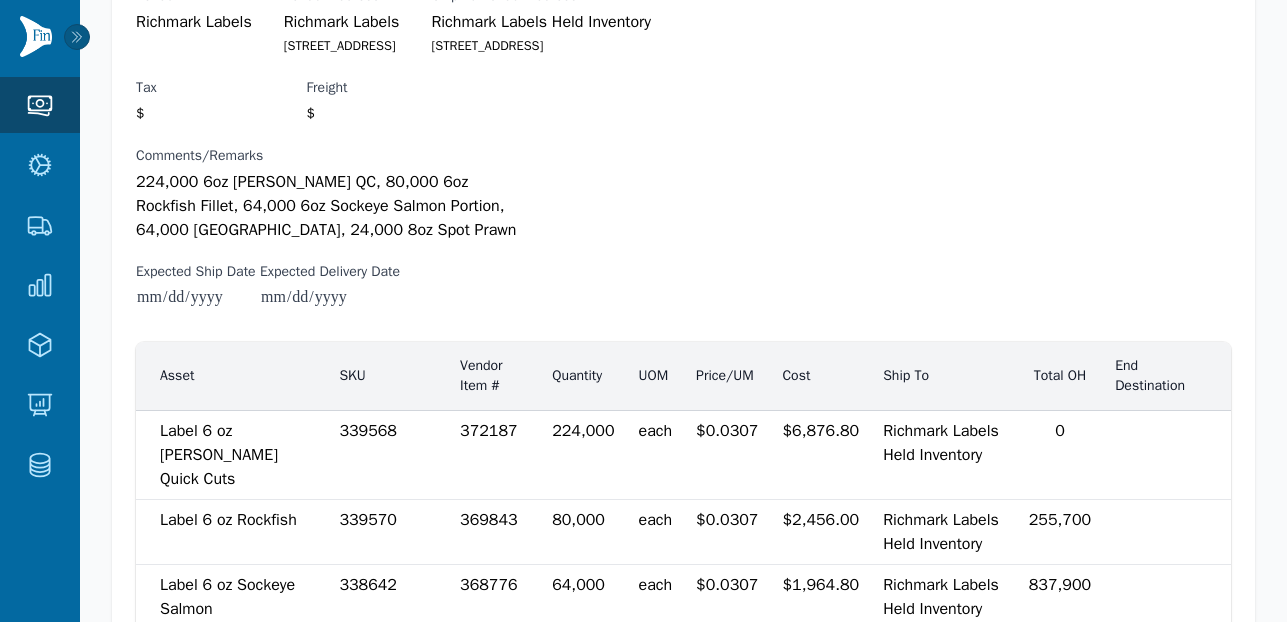 scroll, scrollTop: 348, scrollLeft: 0, axis: vertical 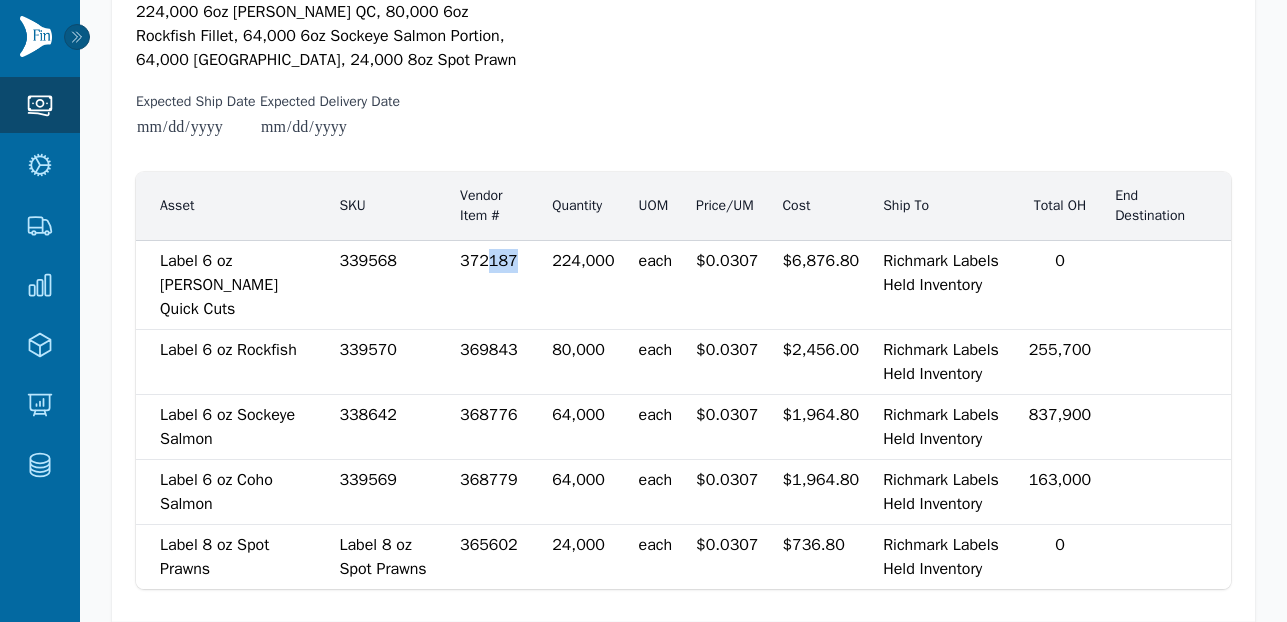drag, startPoint x: 462, startPoint y: 268, endPoint x: 490, endPoint y: 270, distance: 28.071337 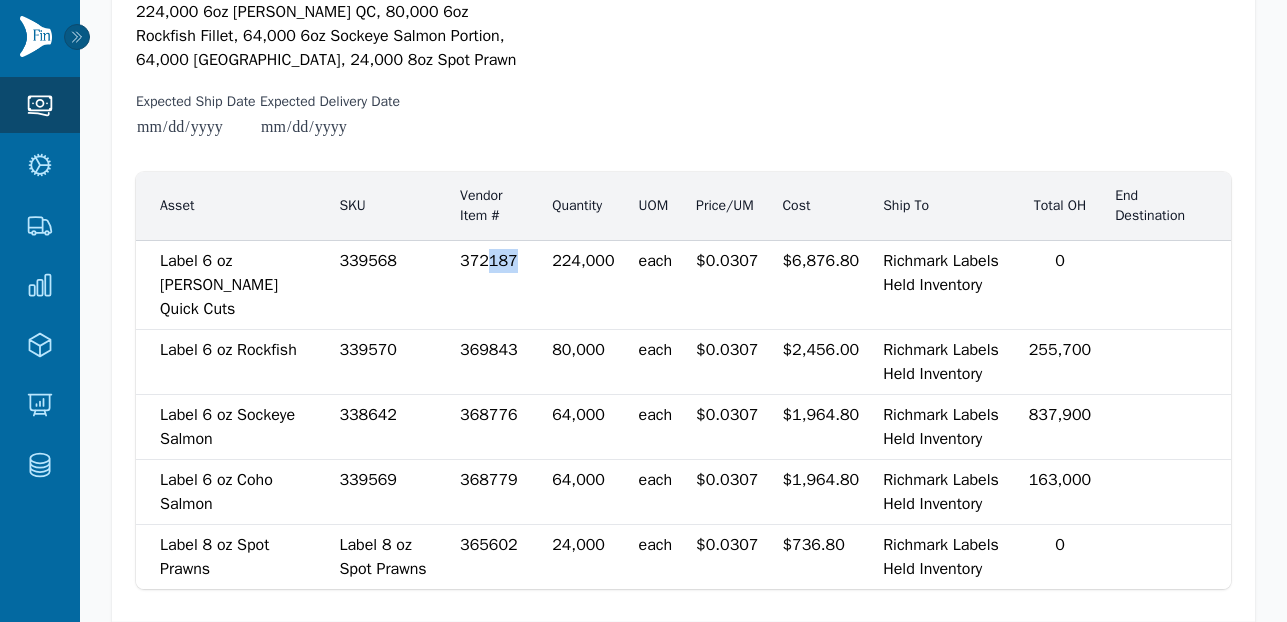click on "372187" at bounding box center [489, 261] 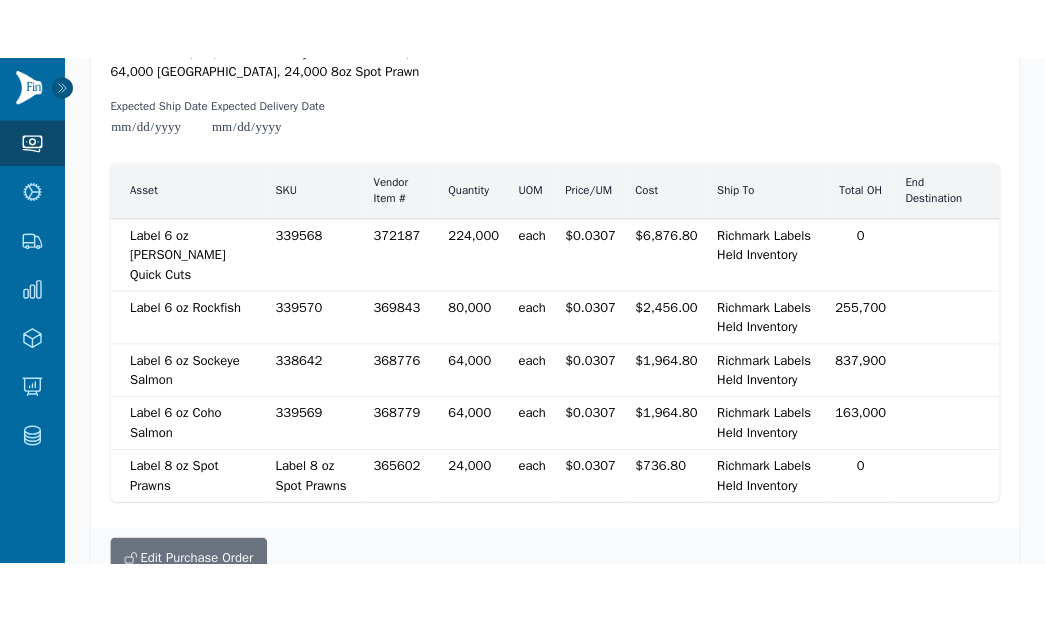 scroll, scrollTop: 461, scrollLeft: 0, axis: vertical 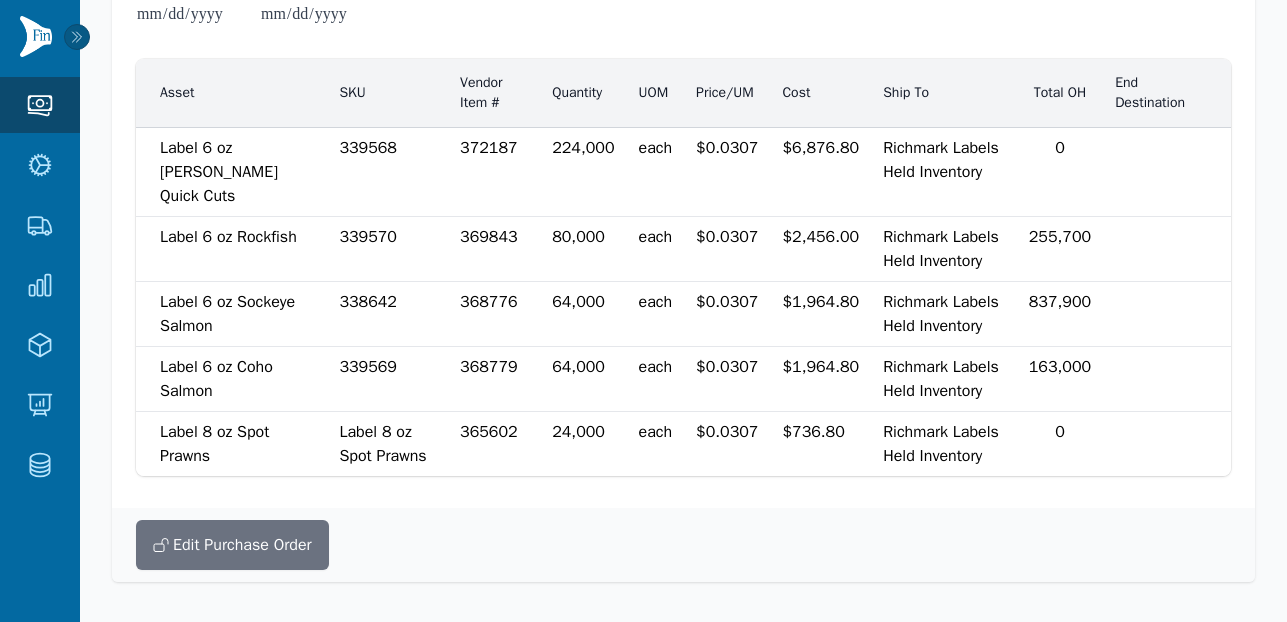 click on "Label 6 oz [PERSON_NAME] Quick Cuts" at bounding box center (219, 172) 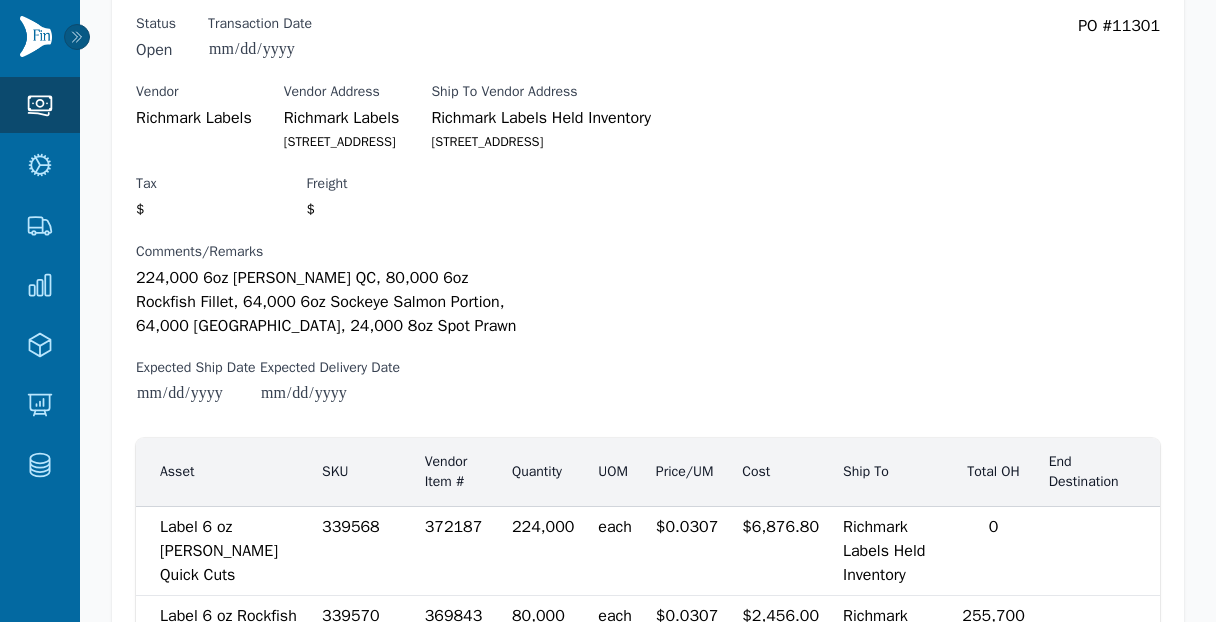scroll, scrollTop: 0, scrollLeft: 0, axis: both 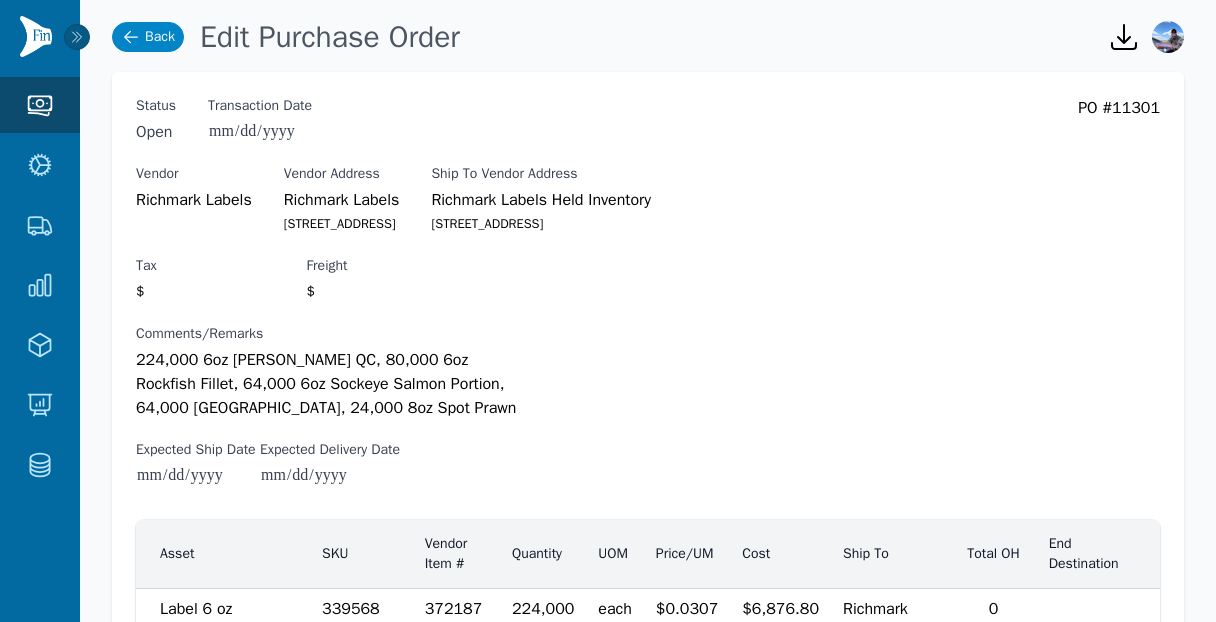 click on "Back" 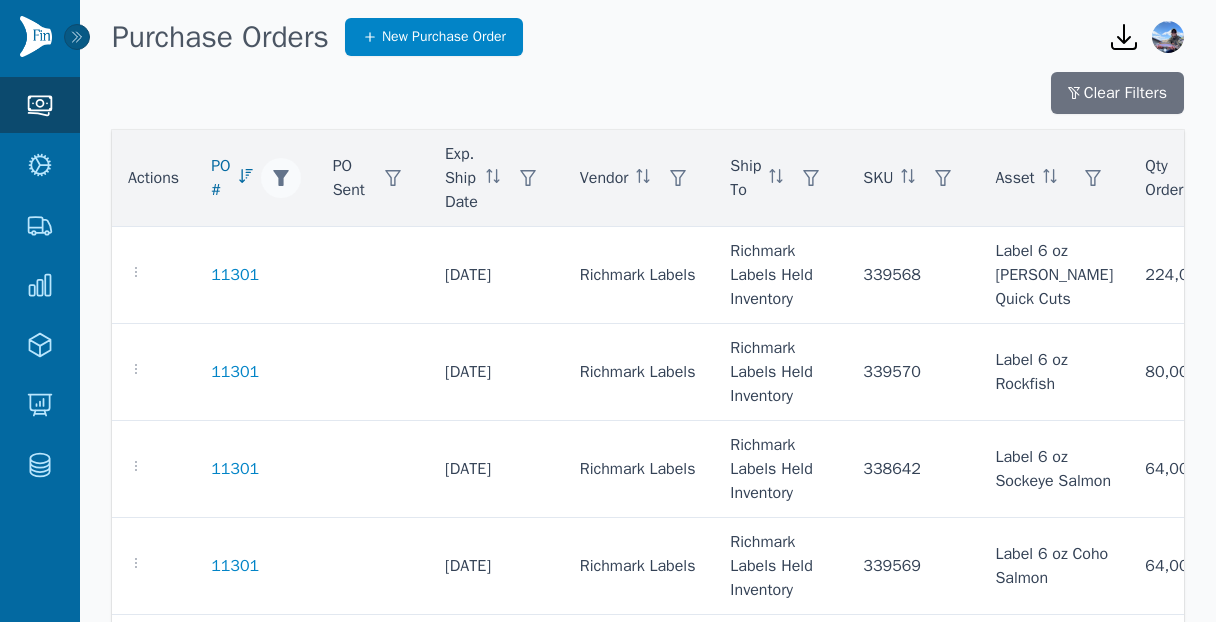 click 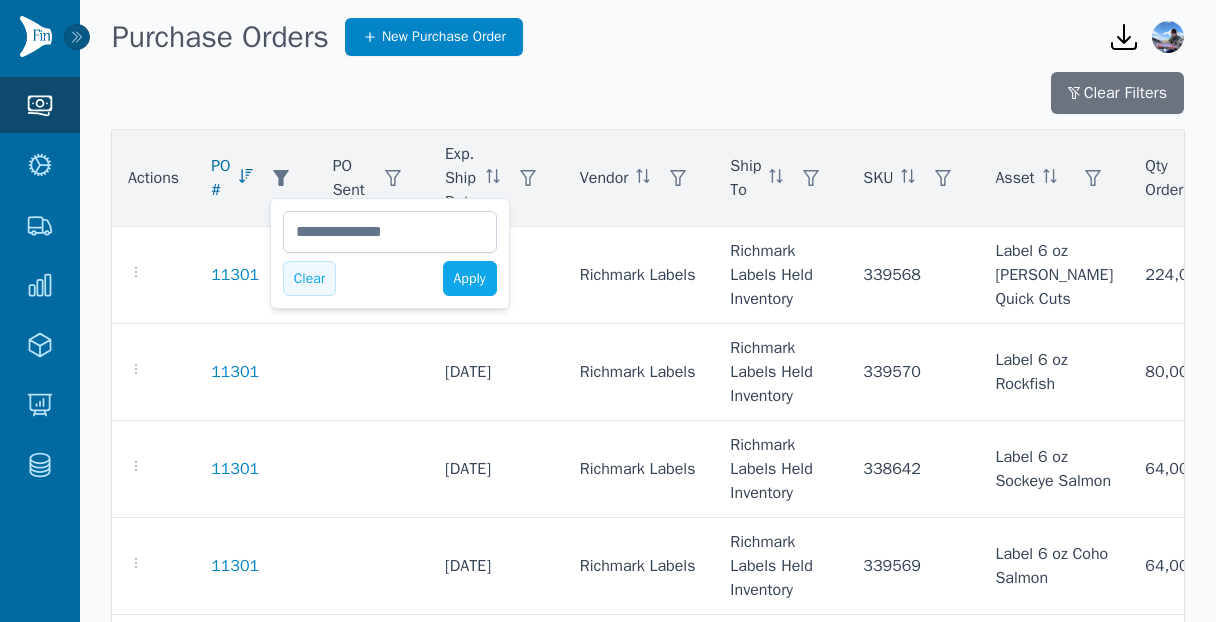click on "Clear" 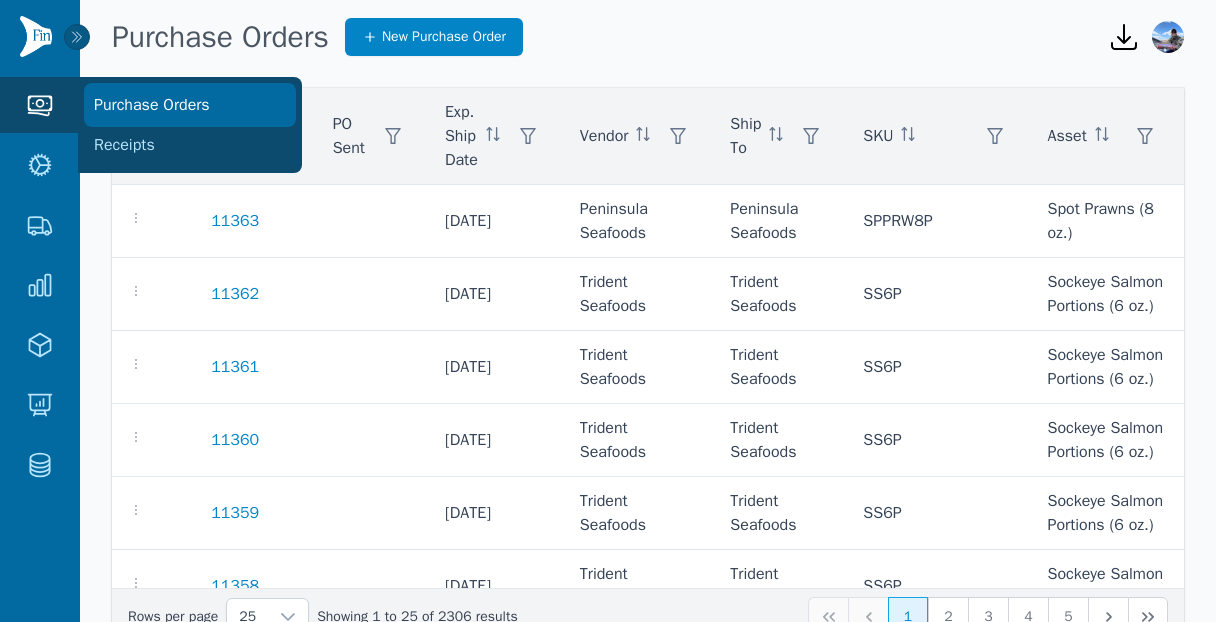 click on "Purchase Orders" 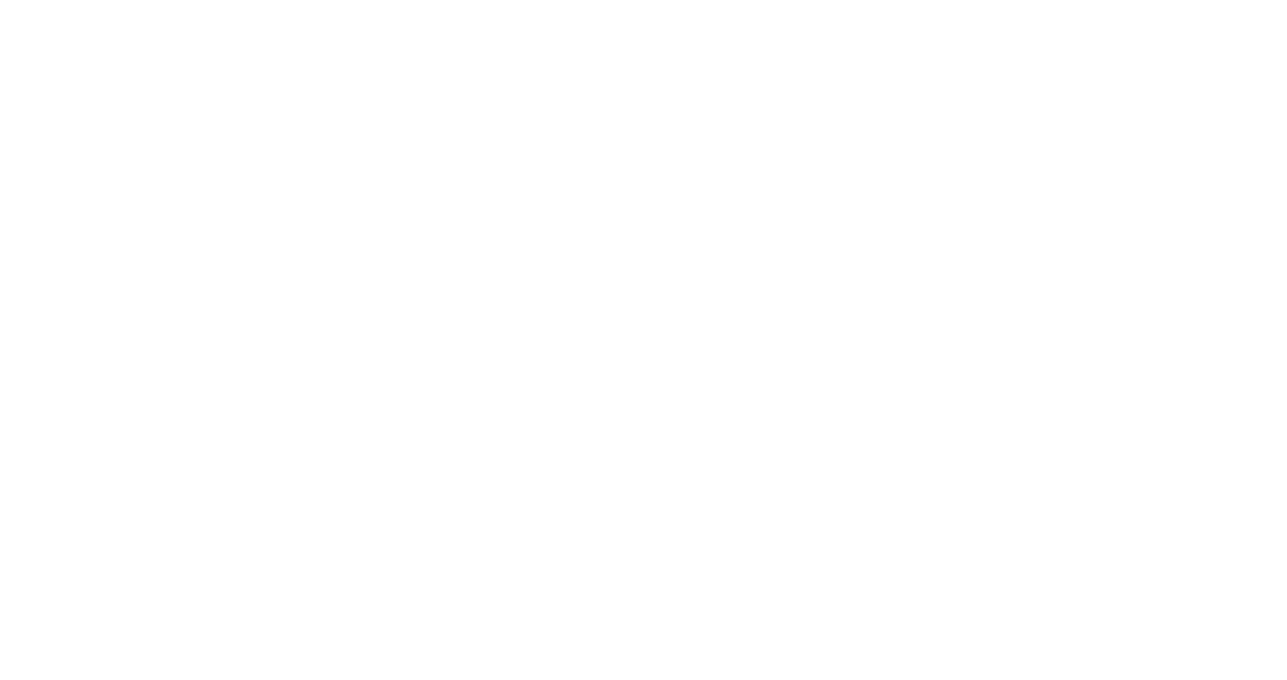 scroll, scrollTop: 0, scrollLeft: 0, axis: both 